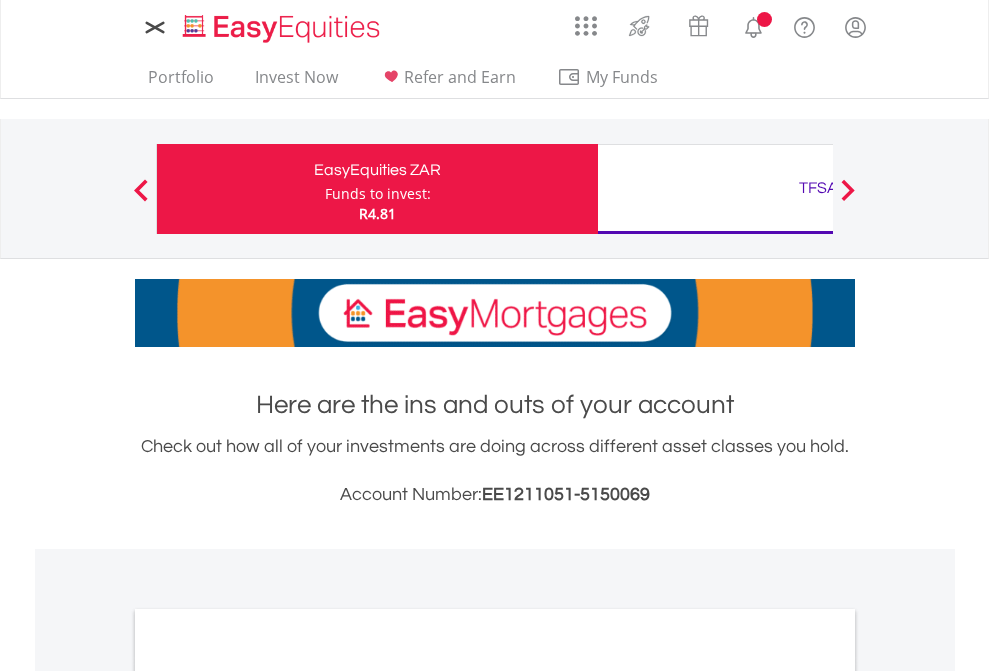 scroll, scrollTop: 0, scrollLeft: 0, axis: both 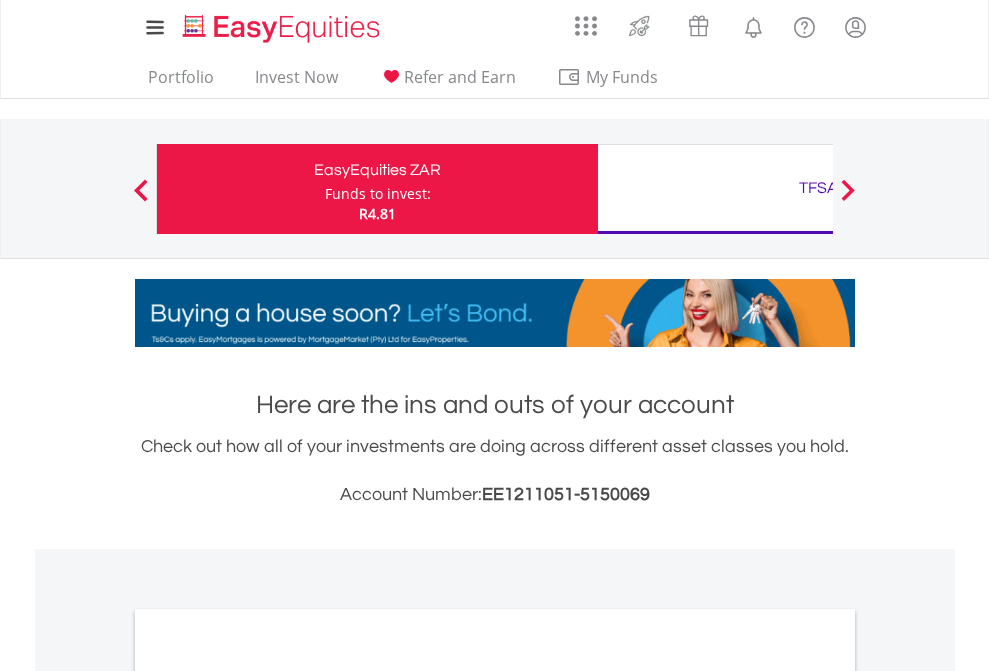 click on "Funds to invest:" at bounding box center (378, 194) 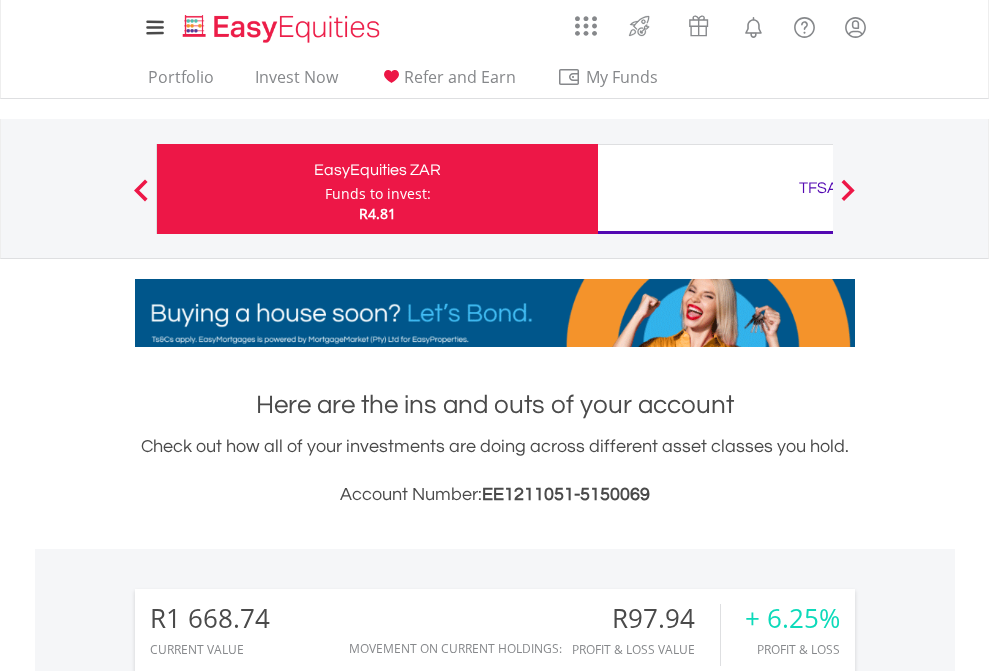 scroll, scrollTop: 999808, scrollLeft: 999687, axis: both 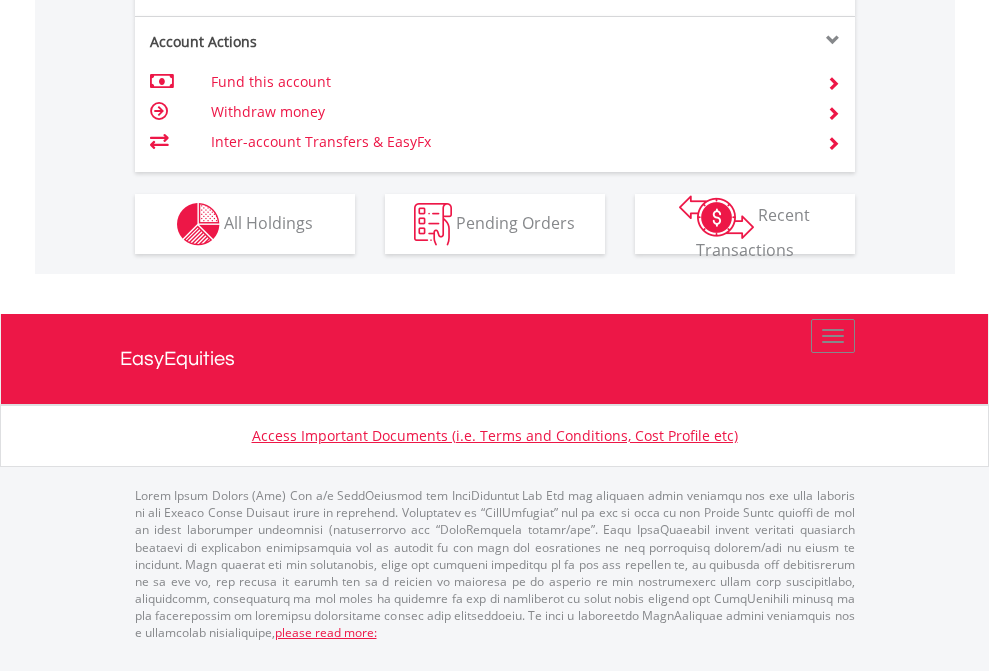 click on "Investment types" at bounding box center (706, -337) 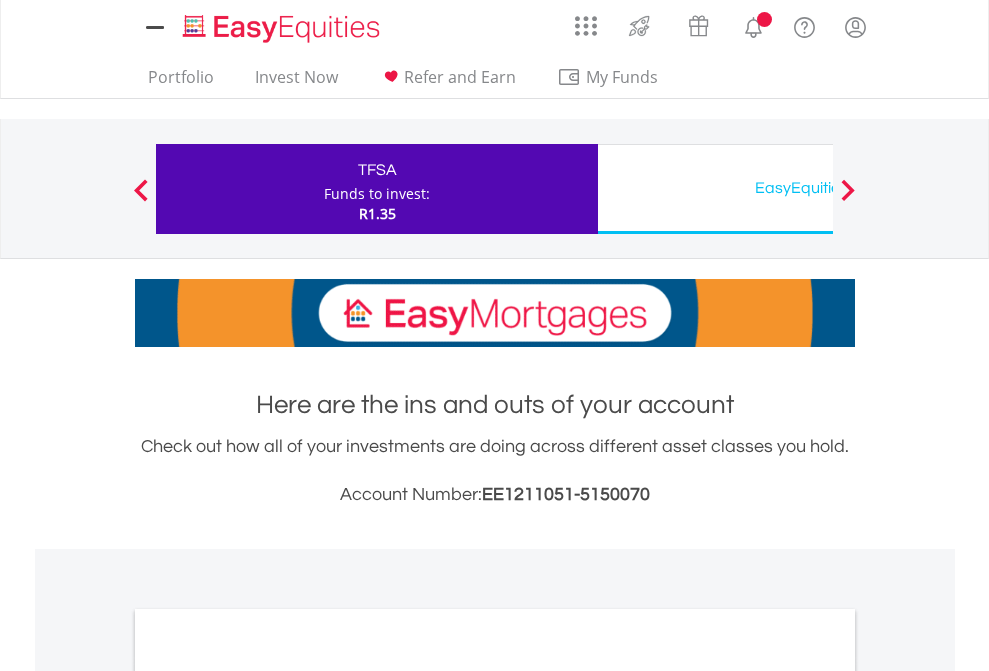 scroll, scrollTop: 0, scrollLeft: 0, axis: both 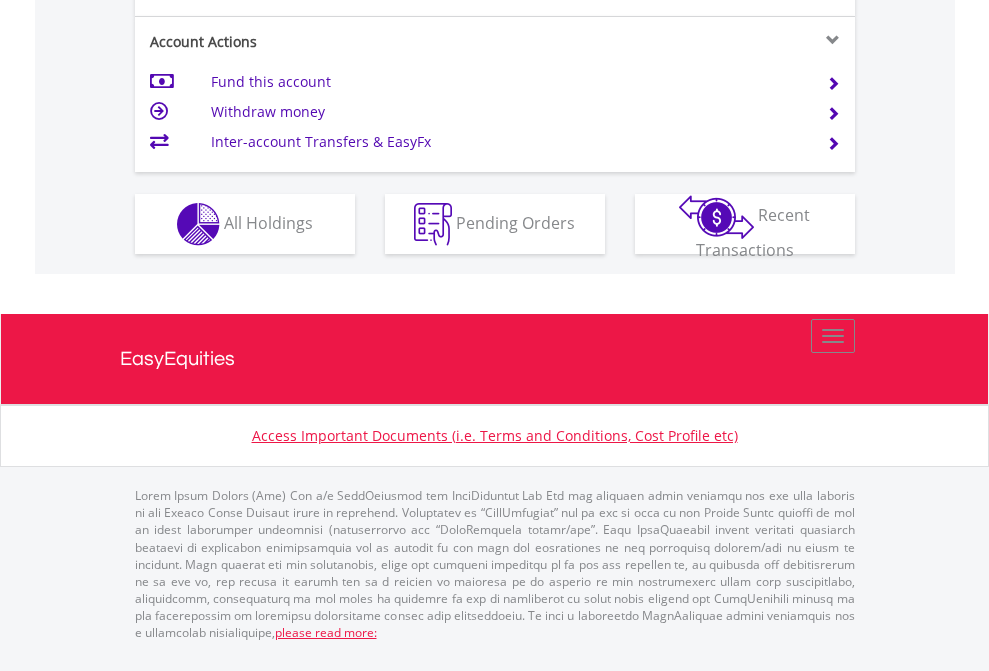 click on "Investment types" at bounding box center [706, -337] 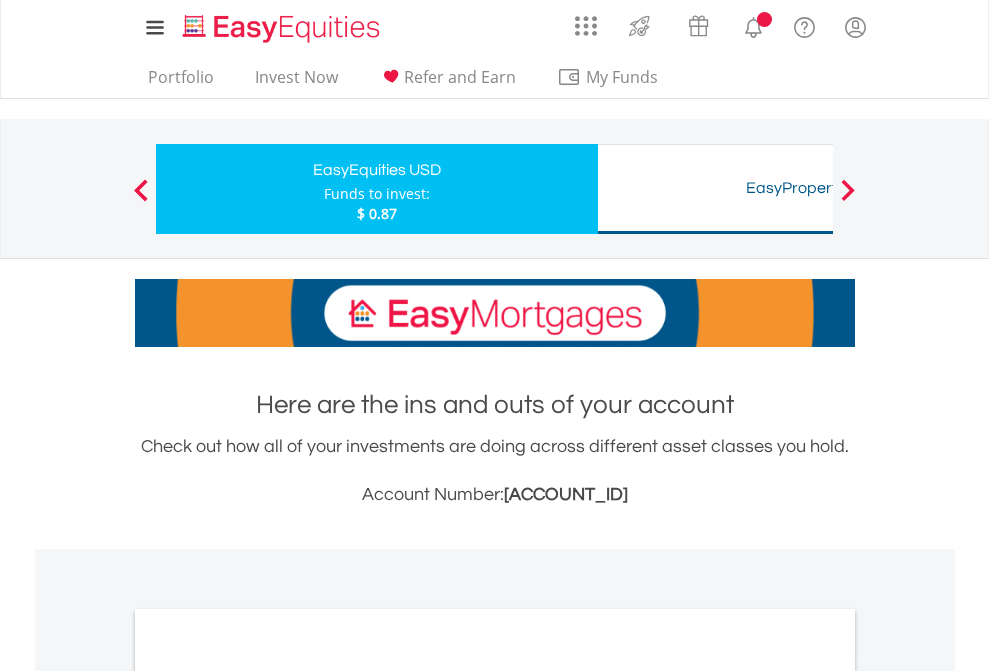 scroll, scrollTop: 0, scrollLeft: 0, axis: both 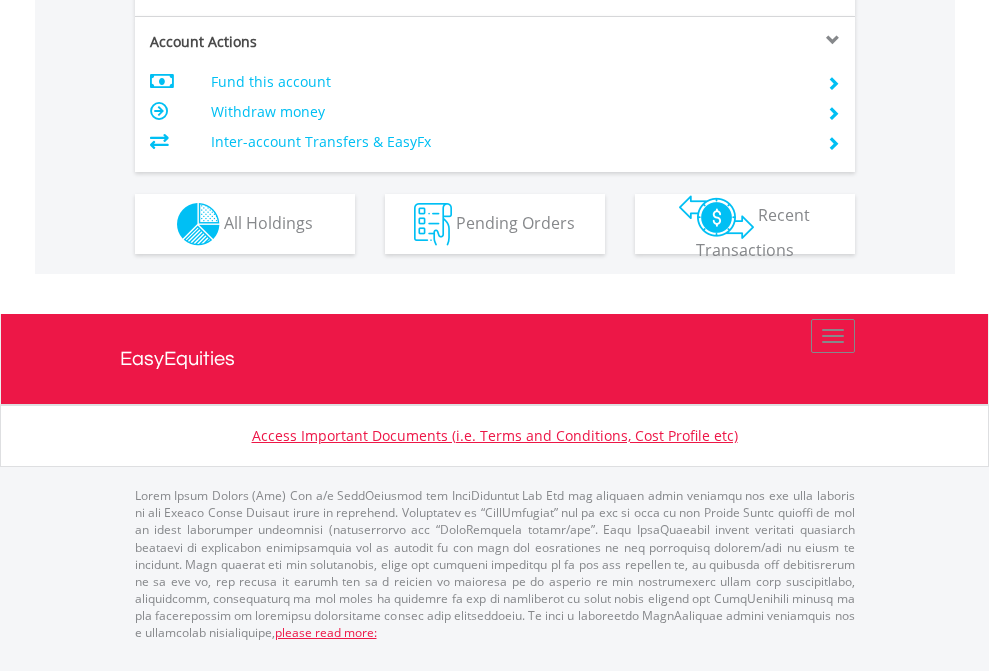 click on "Investment types" at bounding box center [706, -337] 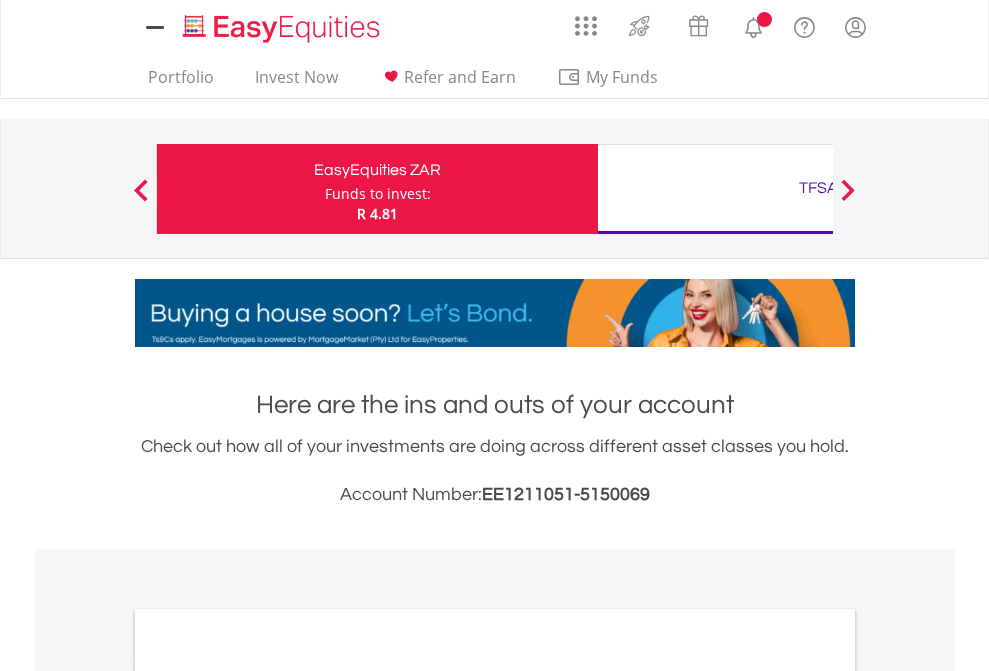 scroll, scrollTop: 0, scrollLeft: 0, axis: both 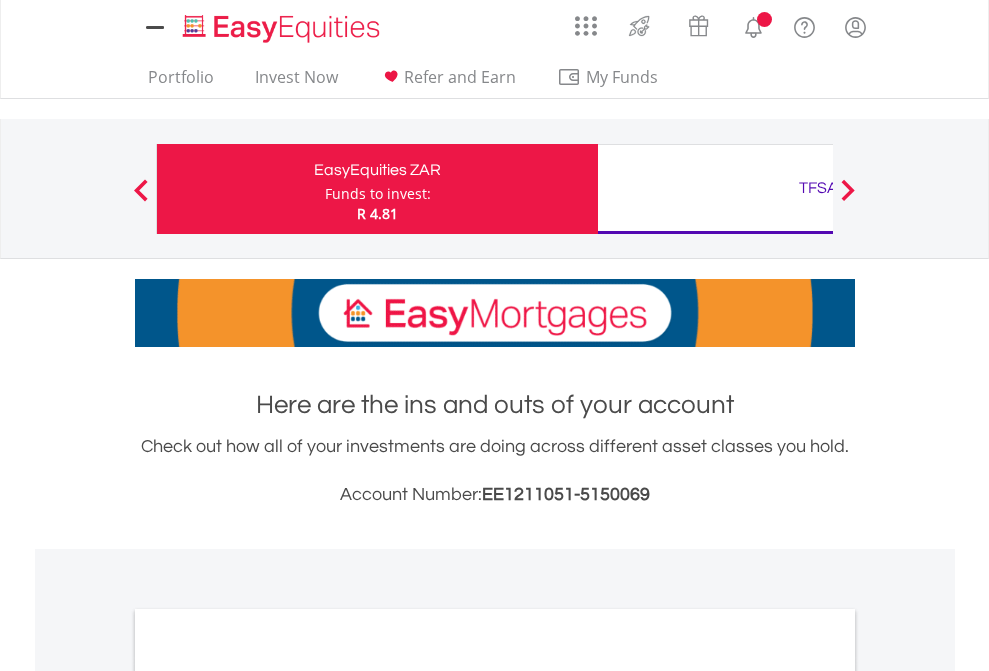 click on "All Holdings" at bounding box center [268, 1096] 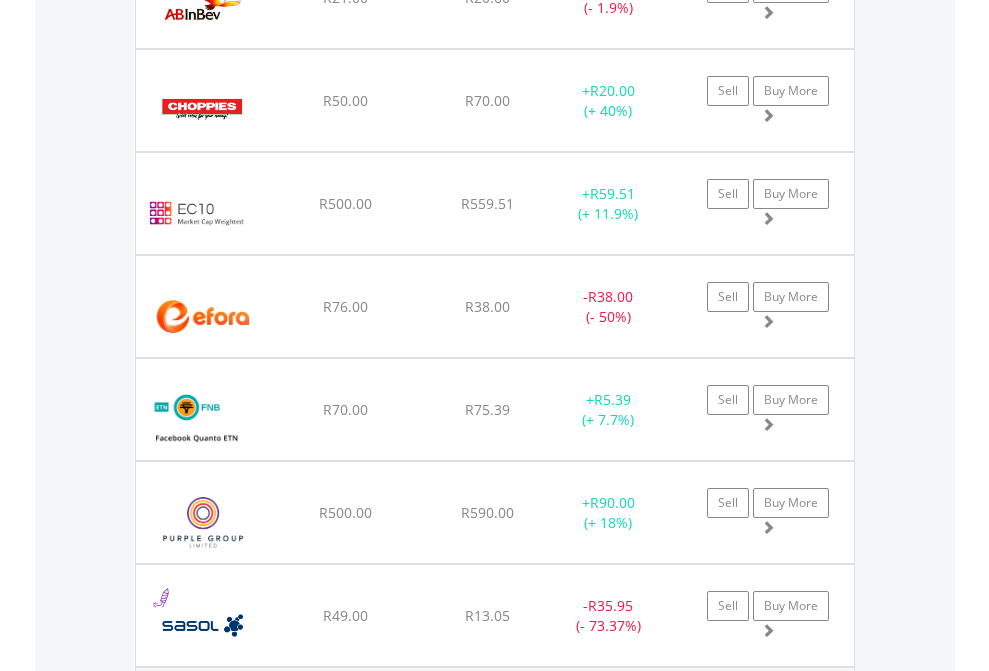 scroll, scrollTop: 2345, scrollLeft: 0, axis: vertical 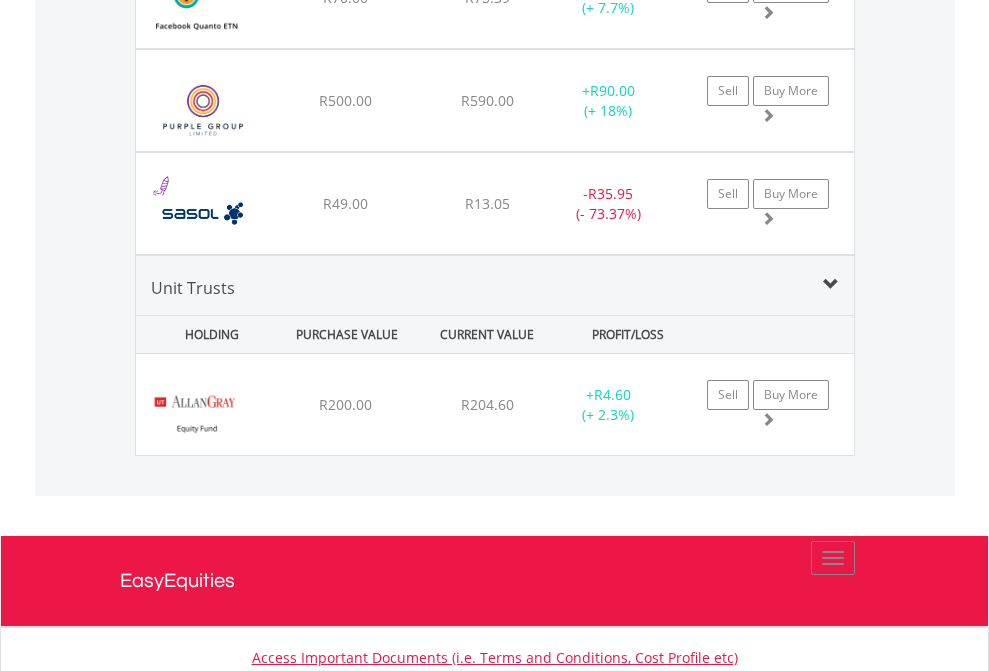 click on "TFSA" at bounding box center [818, -2157] 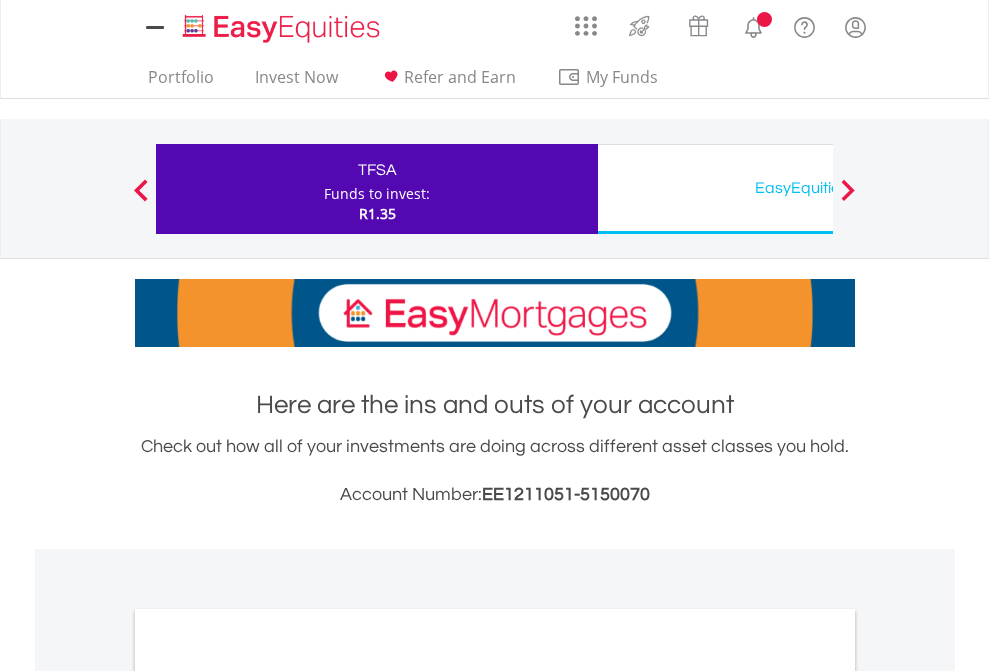 scroll, scrollTop: 0, scrollLeft: 0, axis: both 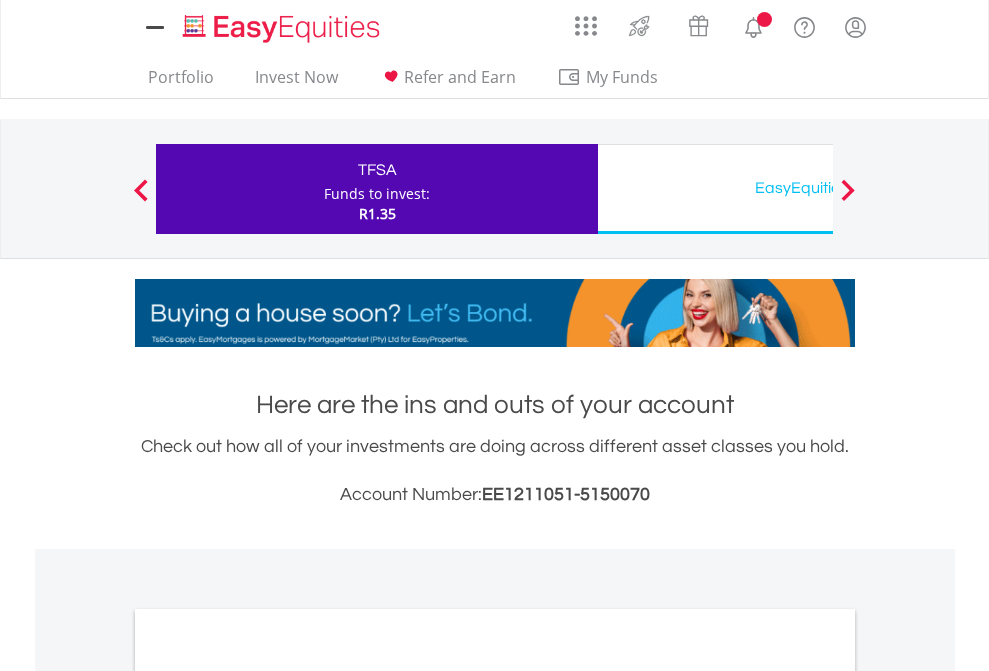 click on "All Holdings" at bounding box center (268, 1096) 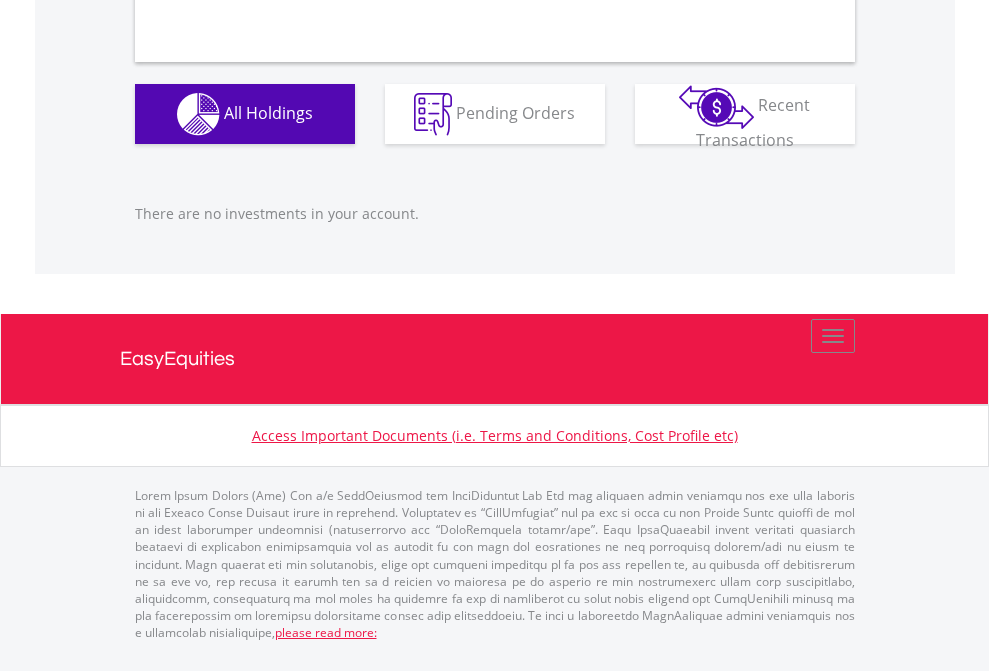 scroll, scrollTop: 1987, scrollLeft: 0, axis: vertical 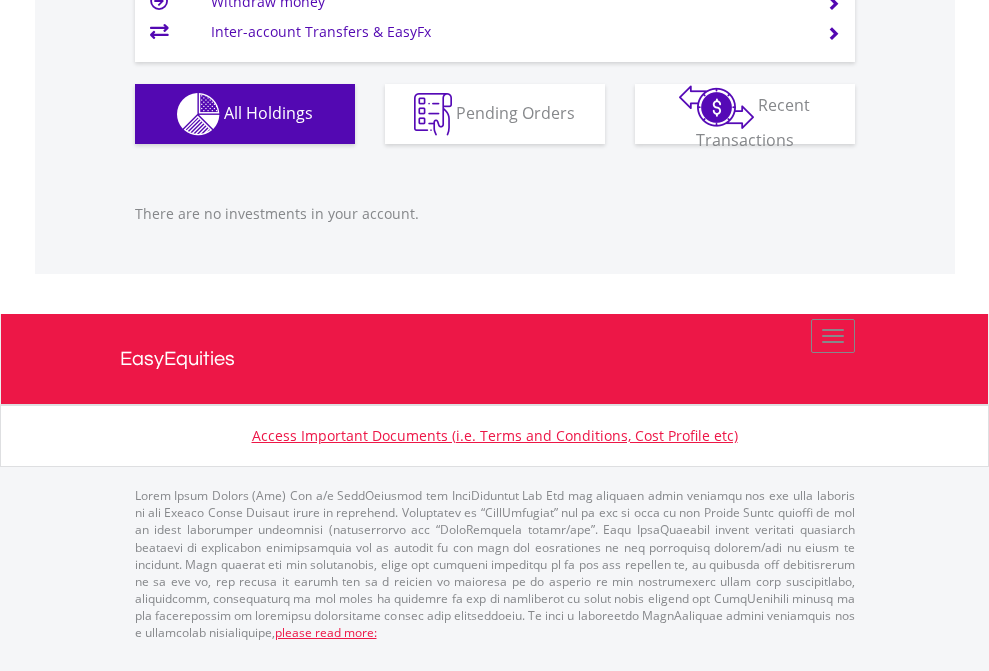 click on "EasyEquities USD" at bounding box center (818, -1166) 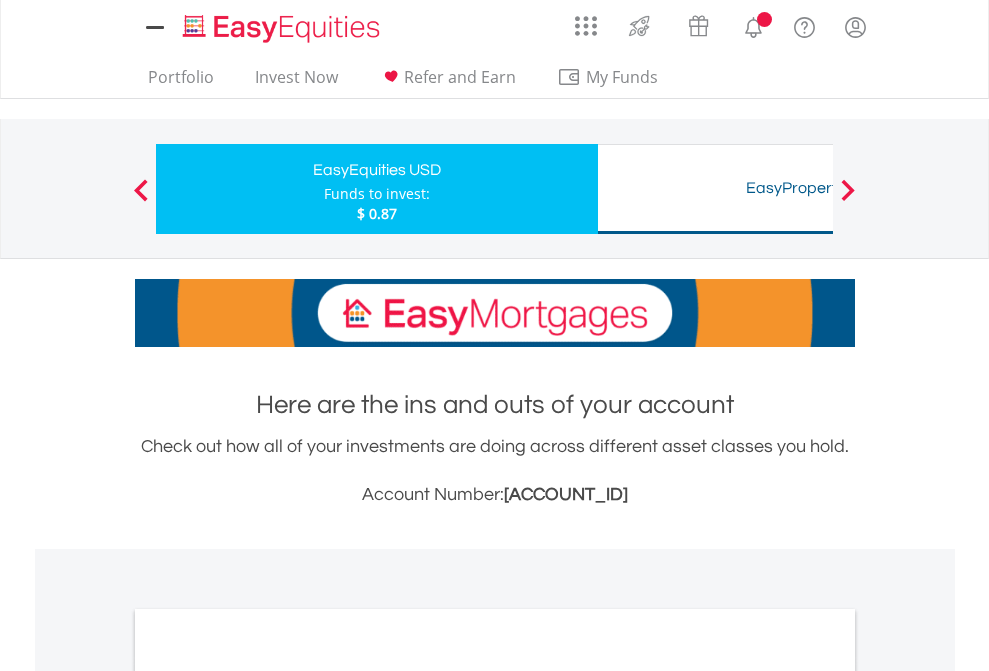 scroll, scrollTop: 0, scrollLeft: 0, axis: both 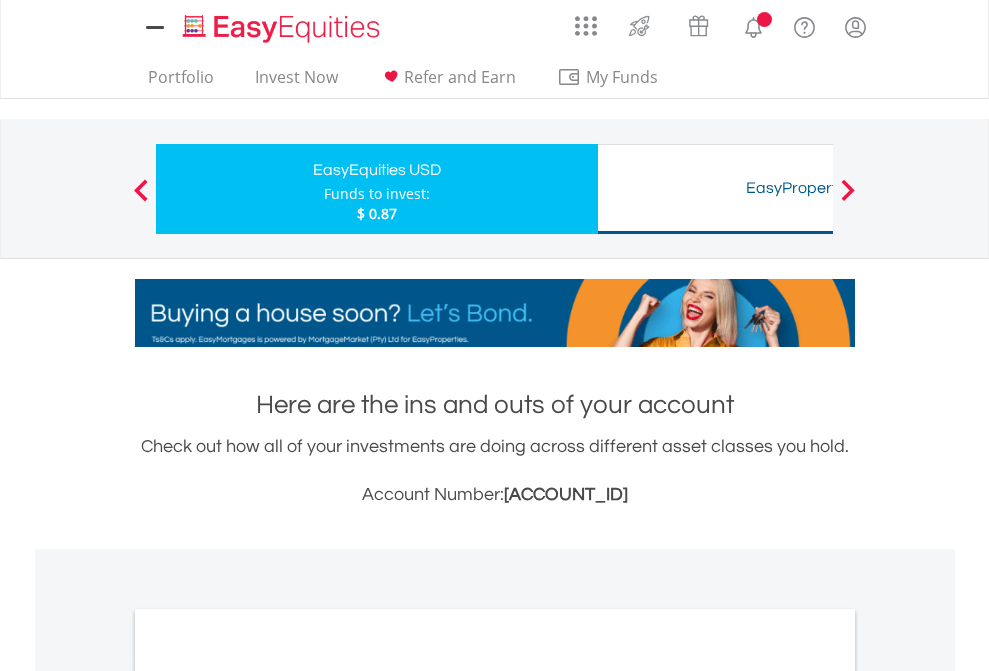 click on "All Holdings" at bounding box center (268, 1096) 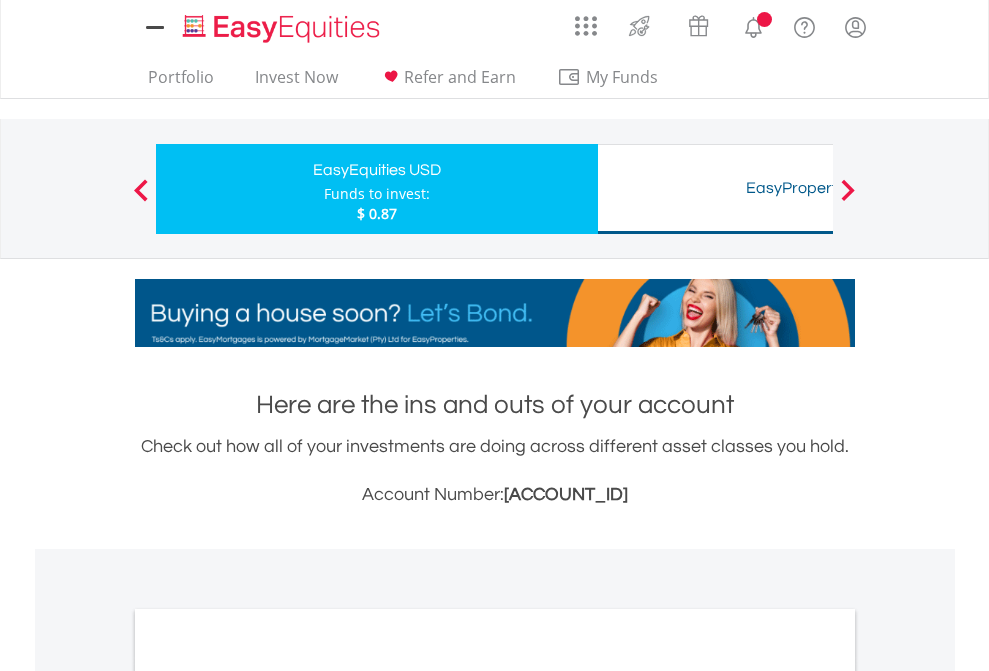 scroll, scrollTop: 1202, scrollLeft: 0, axis: vertical 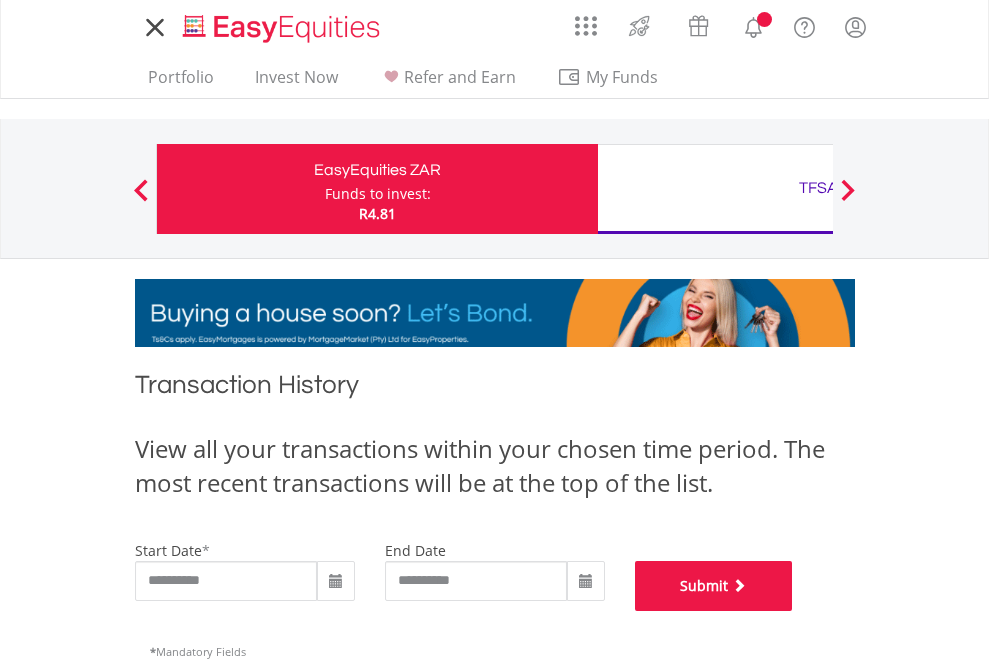 click on "Submit" at bounding box center [714, 586] 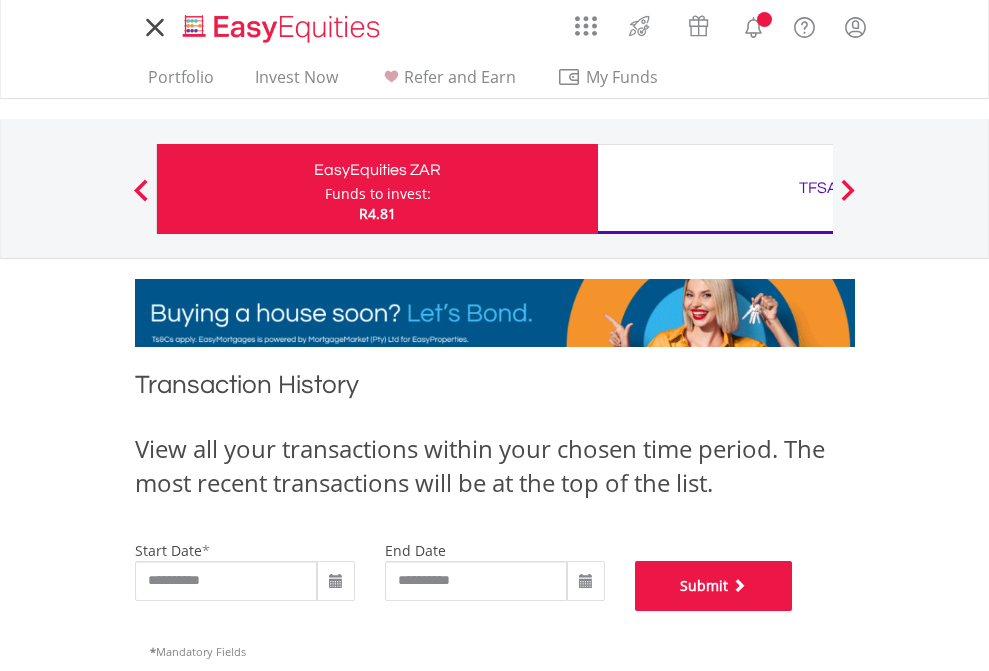 scroll, scrollTop: 811, scrollLeft: 0, axis: vertical 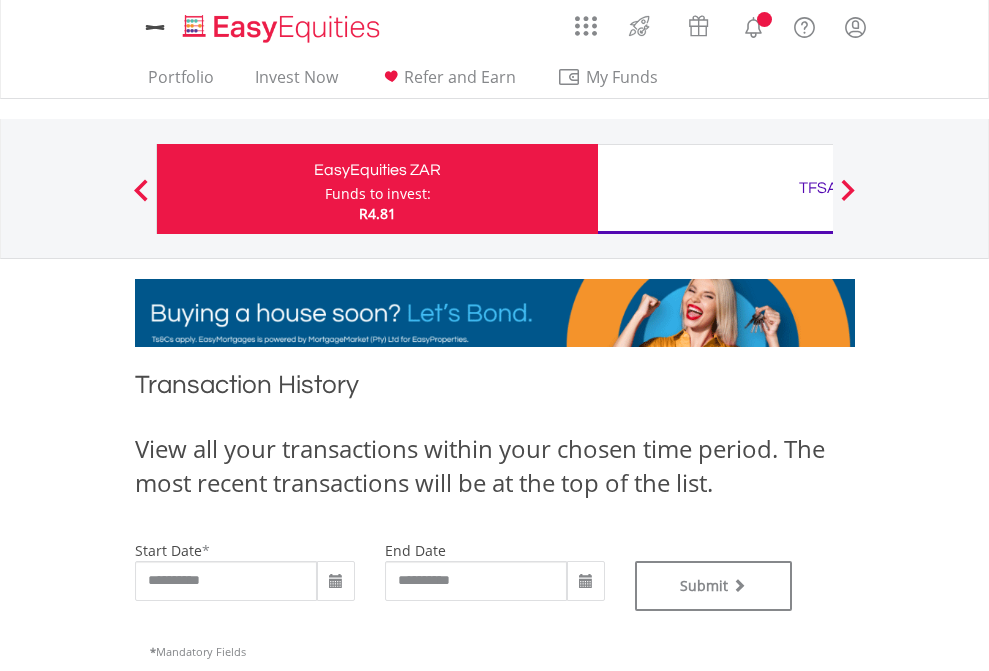 click on "TFSA" at bounding box center (818, 188) 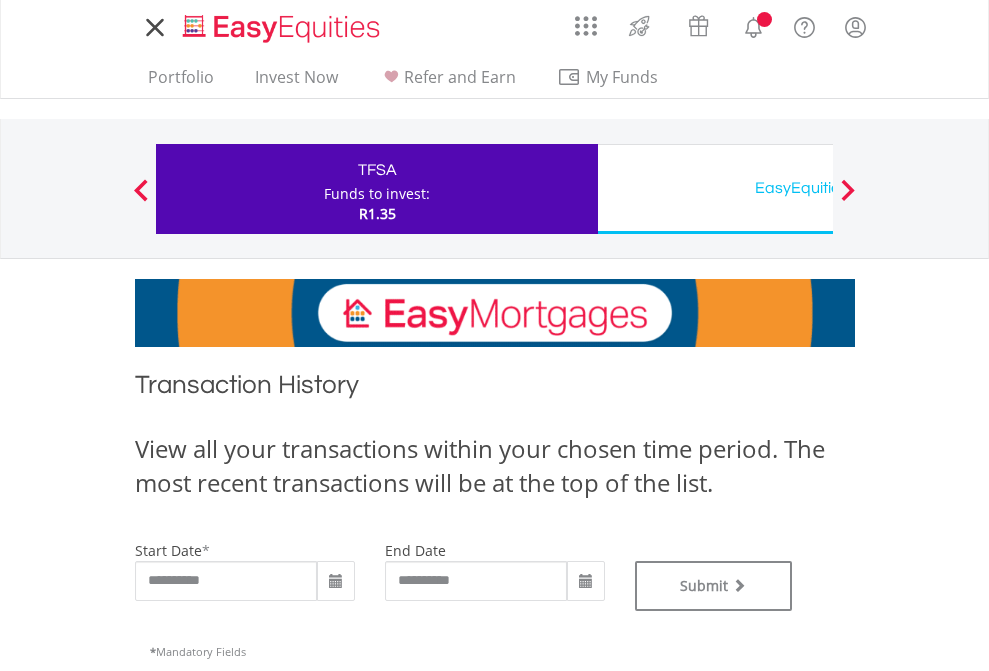 scroll, scrollTop: 0, scrollLeft: 0, axis: both 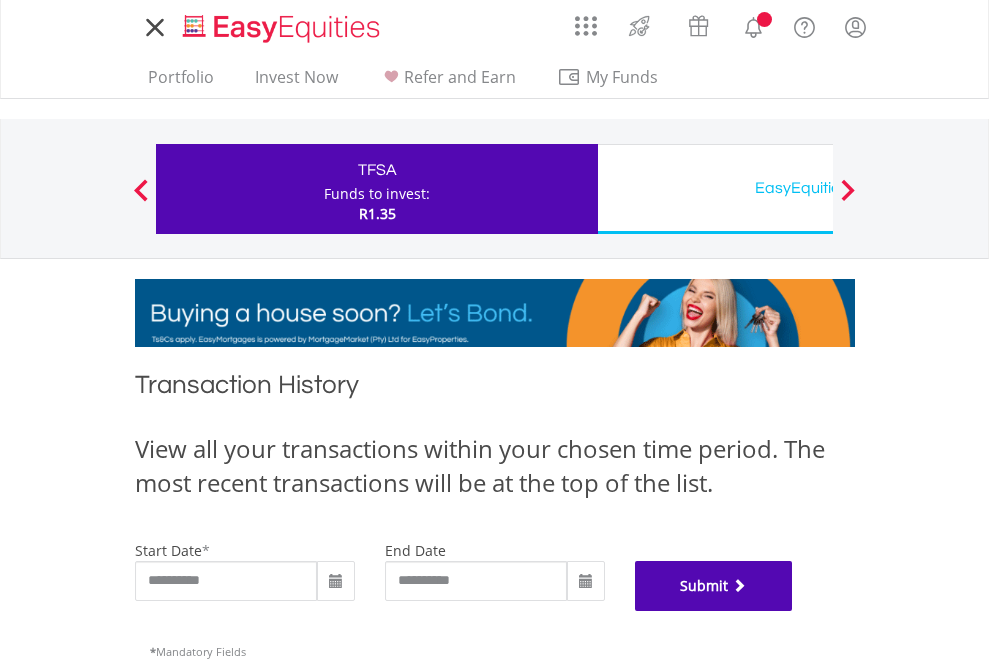 click on "Submit" at bounding box center [714, 586] 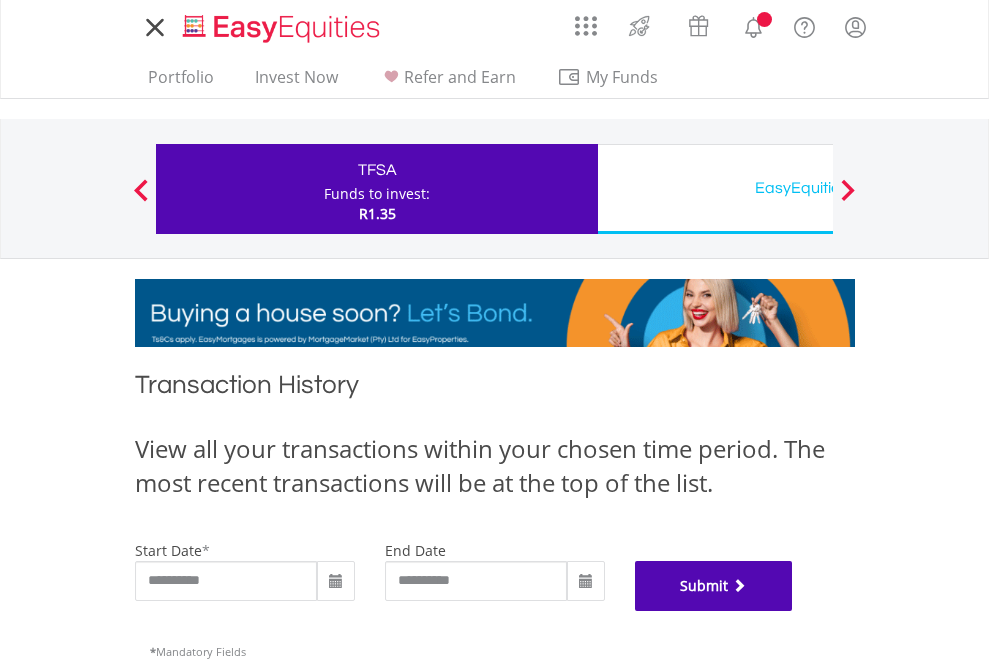 scroll, scrollTop: 811, scrollLeft: 0, axis: vertical 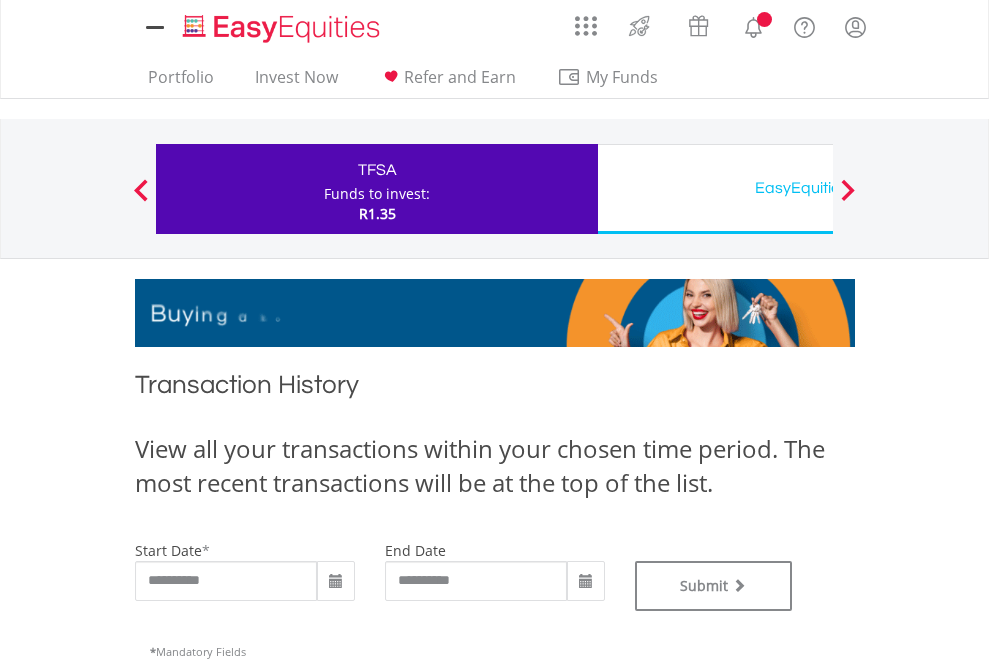 click on "EasyEquities USD" at bounding box center (818, 188) 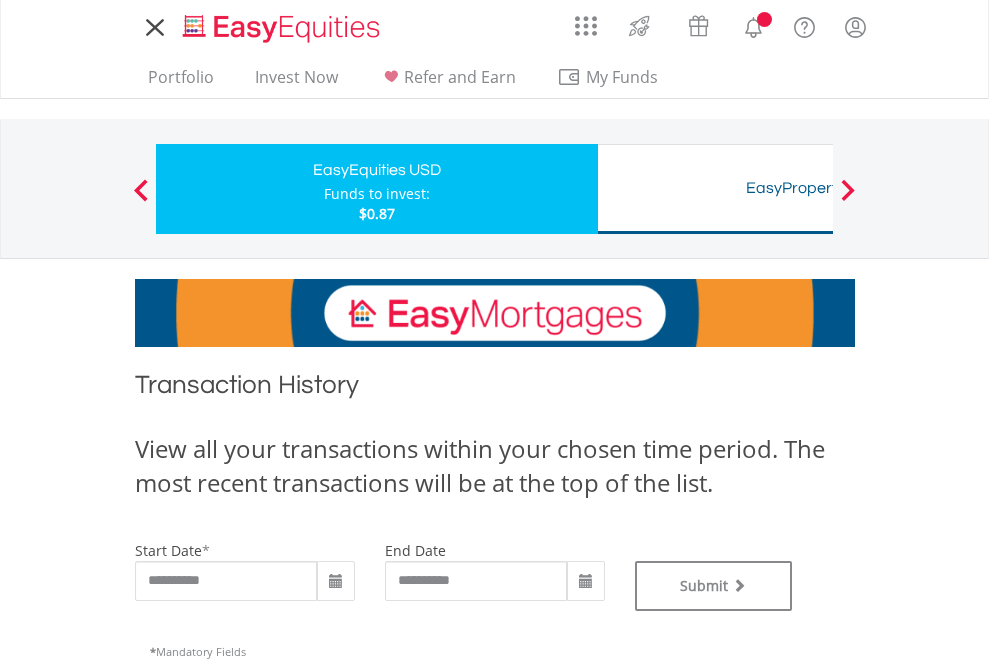 scroll, scrollTop: 0, scrollLeft: 0, axis: both 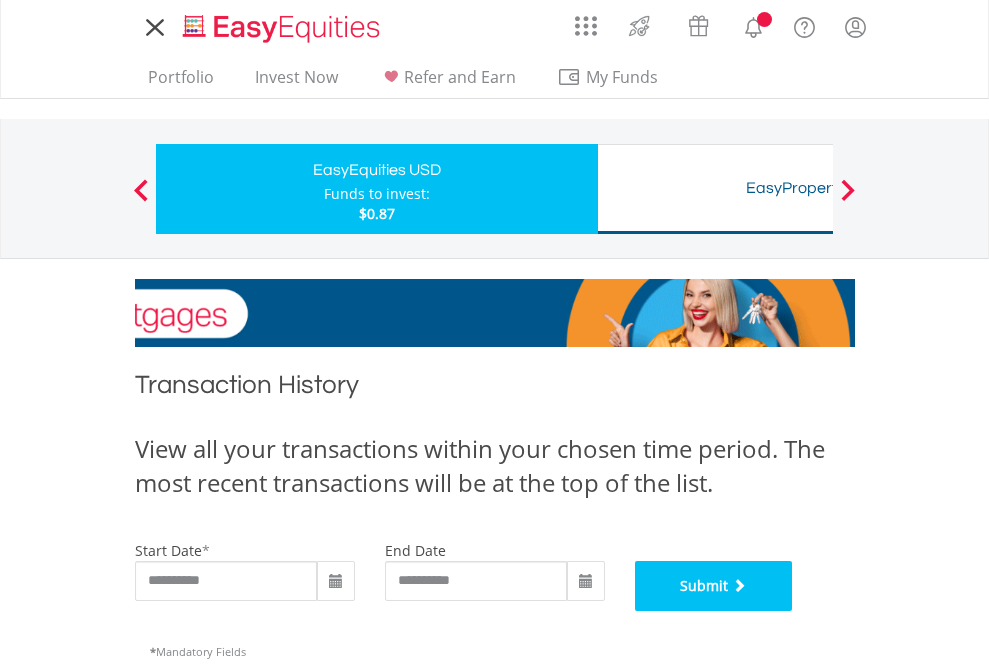 click on "Submit" at bounding box center [714, 586] 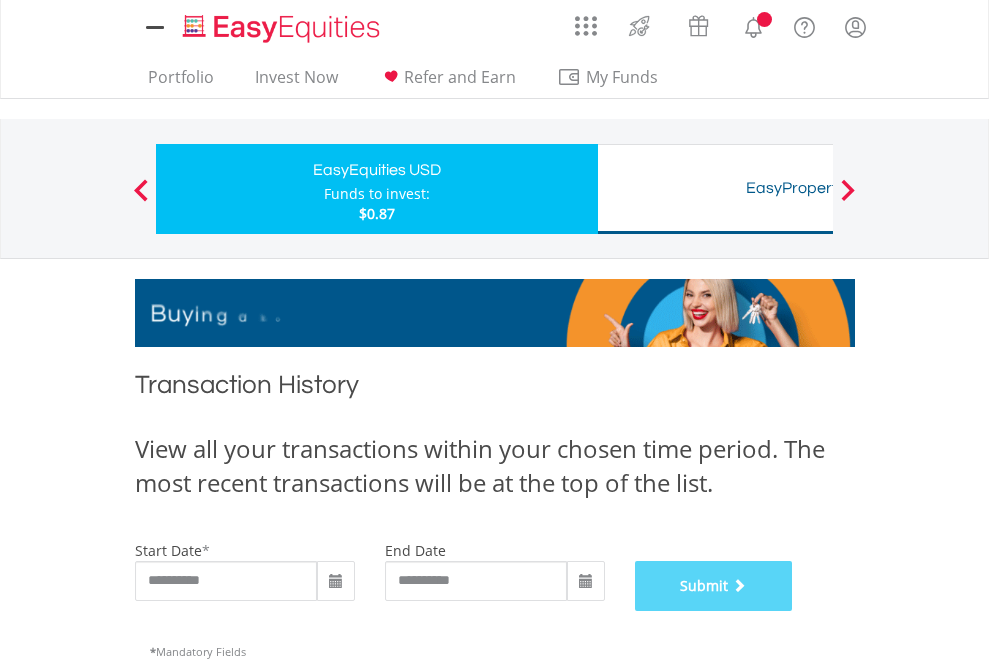 scroll, scrollTop: 811, scrollLeft: 0, axis: vertical 